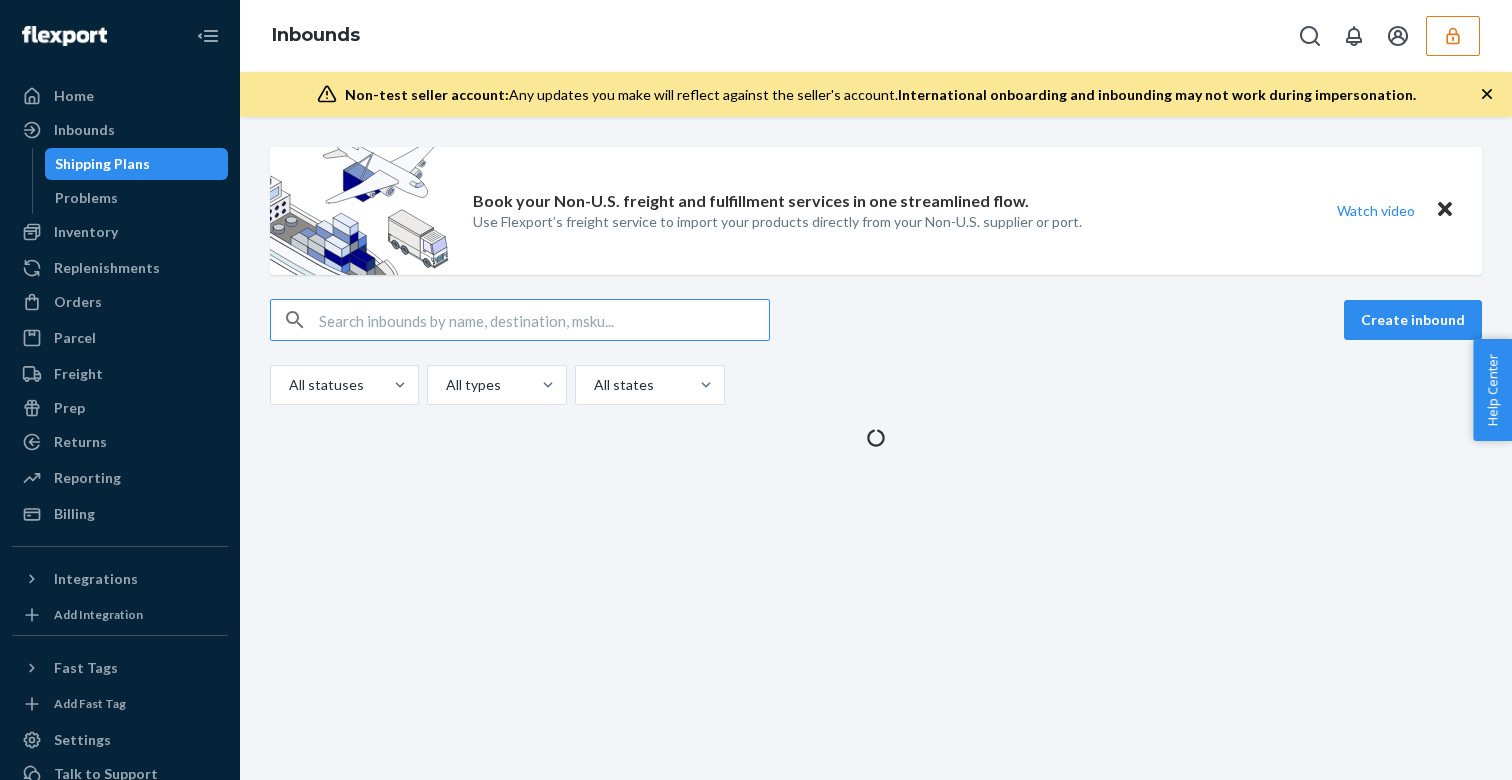 scroll, scrollTop: 0, scrollLeft: 0, axis: both 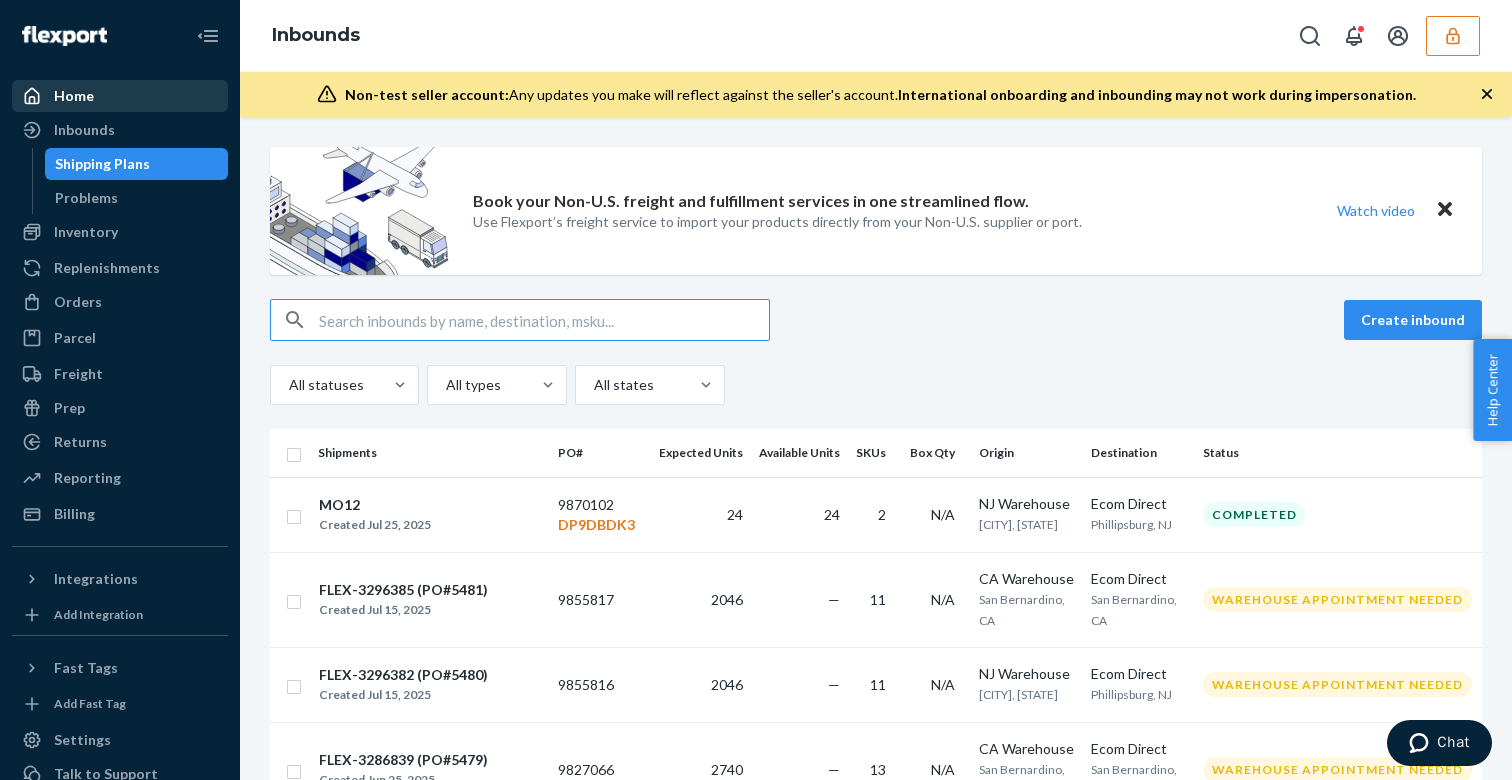 click on "Home" at bounding box center [120, 96] 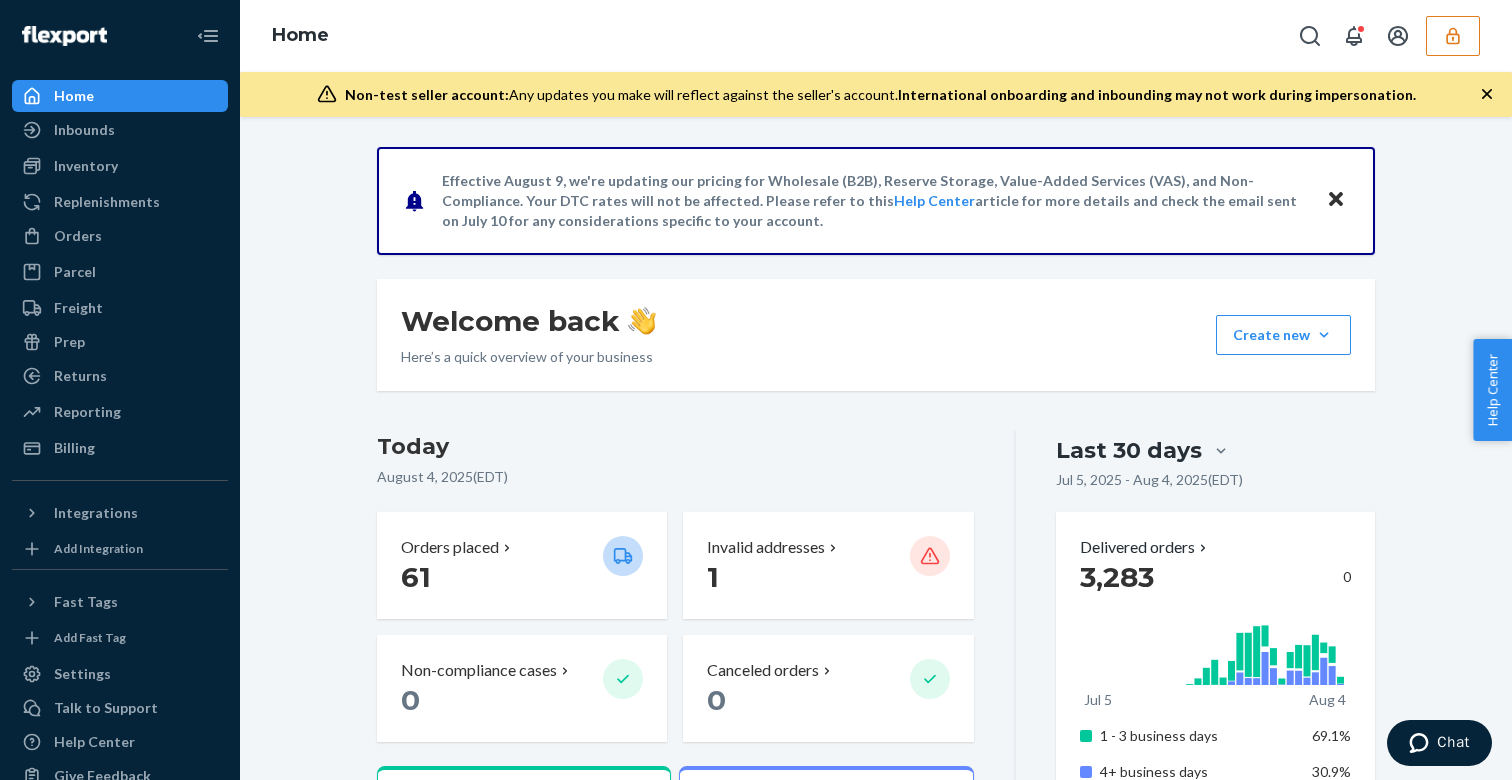 click on "Effective August 9, we're updating our pricing for Wholesale (B2B), Reserve Storage, Value-Added Services (VAS), and Non-Compliance. Your DTC rates will not be affected. Please refer to this  Help Center  article for more details and check the email sent on July 10 for any considerations specific to your account. Welcome back  Here’s a quick overview of your business Create new Create new inbound Create new order Create new product Today August 4, 2025  ( EDT ) Orders placed   61   Invalid addresses   1   Non-compliance cases   0   Canceled orders   0   Available units 53.3k Ready for fulfillment Inbounding units 3,673 4 shipments receiving, forwarding, in transit, or ready to ship Carrier Tracking 7 7 shipments need warehouse appointments Popular SKUs to replenish Avoid missing out on sales by inbounding these SKUs SKU Days of inventory left Regions Odor Filters + Holders (Holder with clip + Odor Filter (2-Pack)) 8  sold ·  7  available 26 1 of 5 1 – 1 of  1  products   Last 30 days ( EDT ) 3,283 0 0%" at bounding box center (876, 1059) 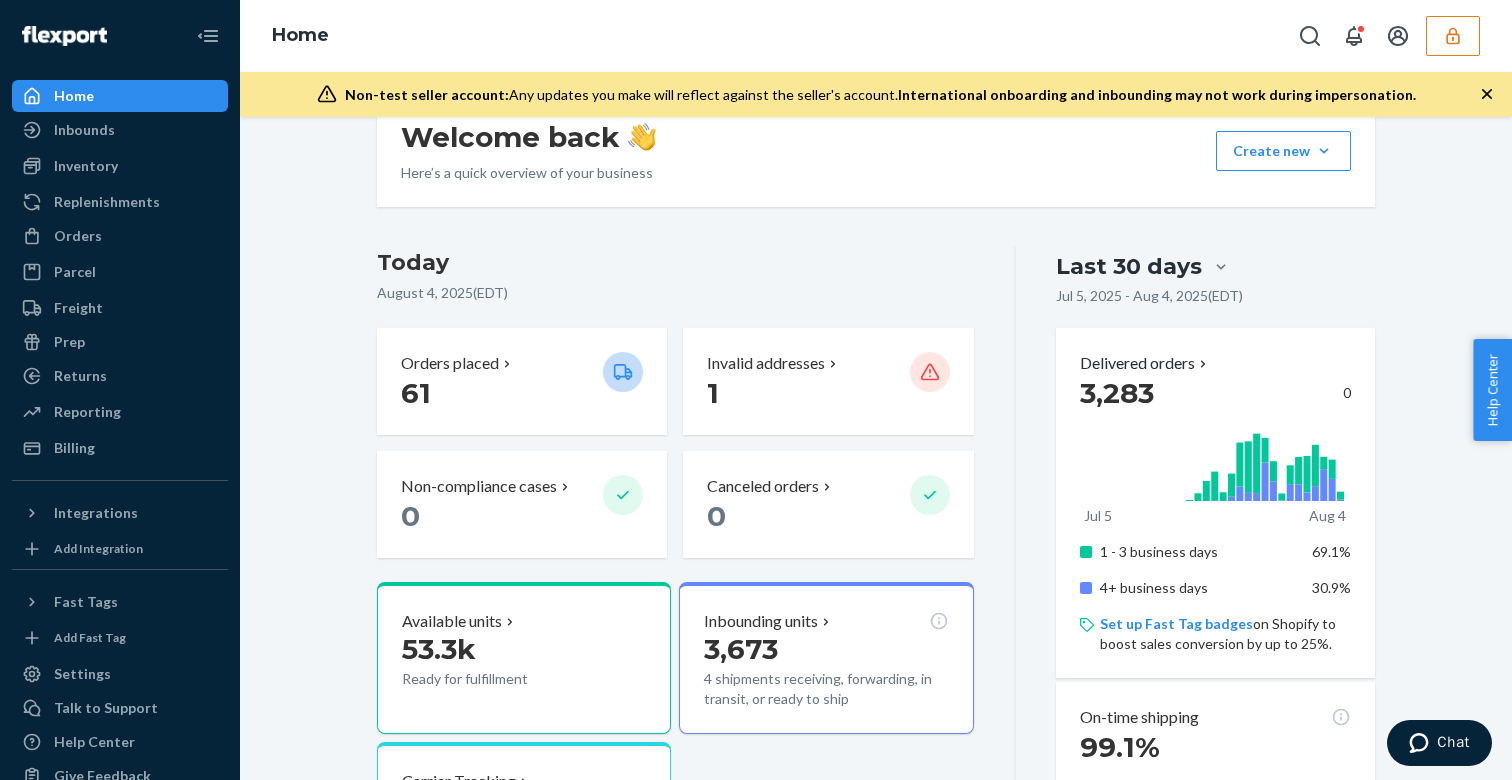 scroll, scrollTop: 180, scrollLeft: 0, axis: vertical 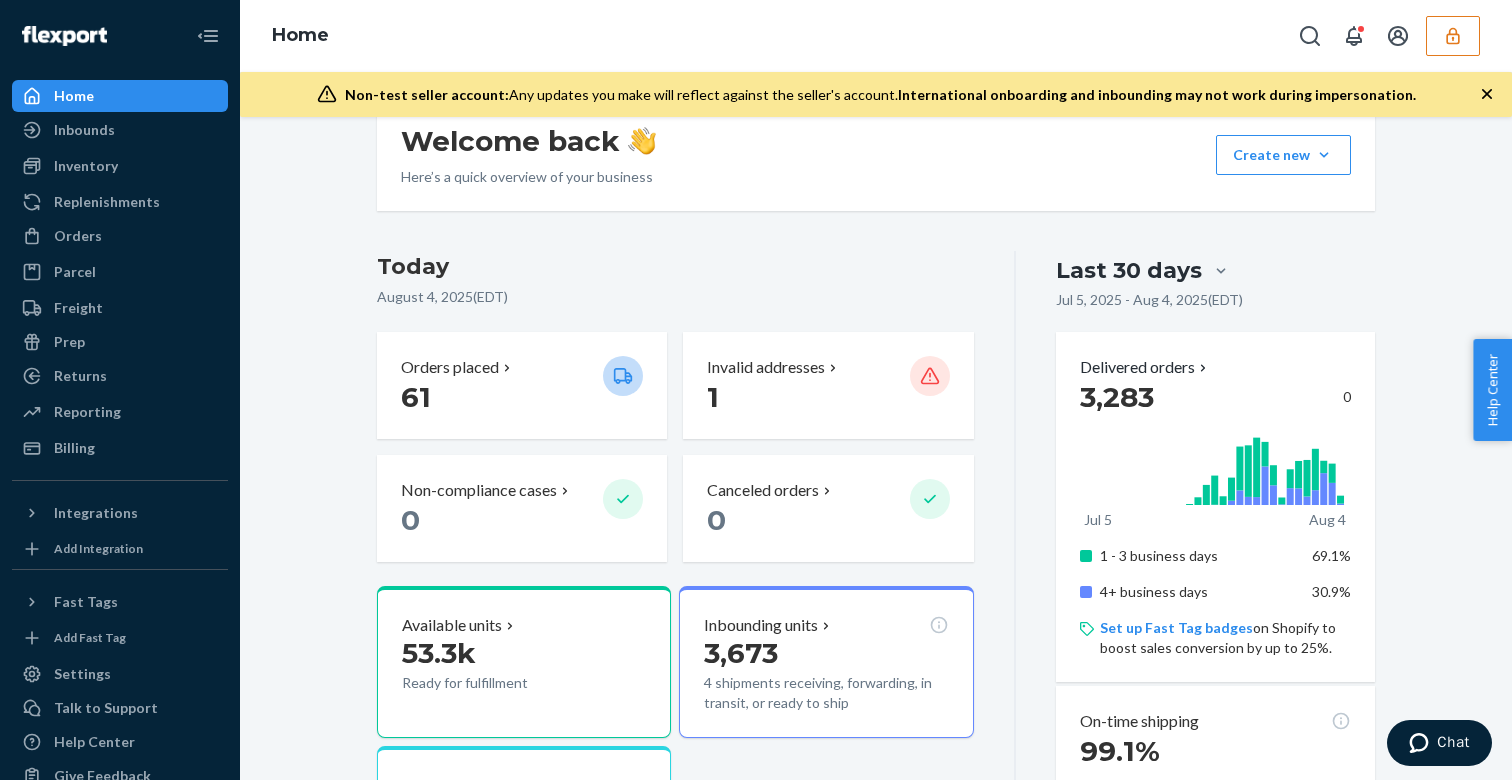 click at bounding box center (1453, 36) 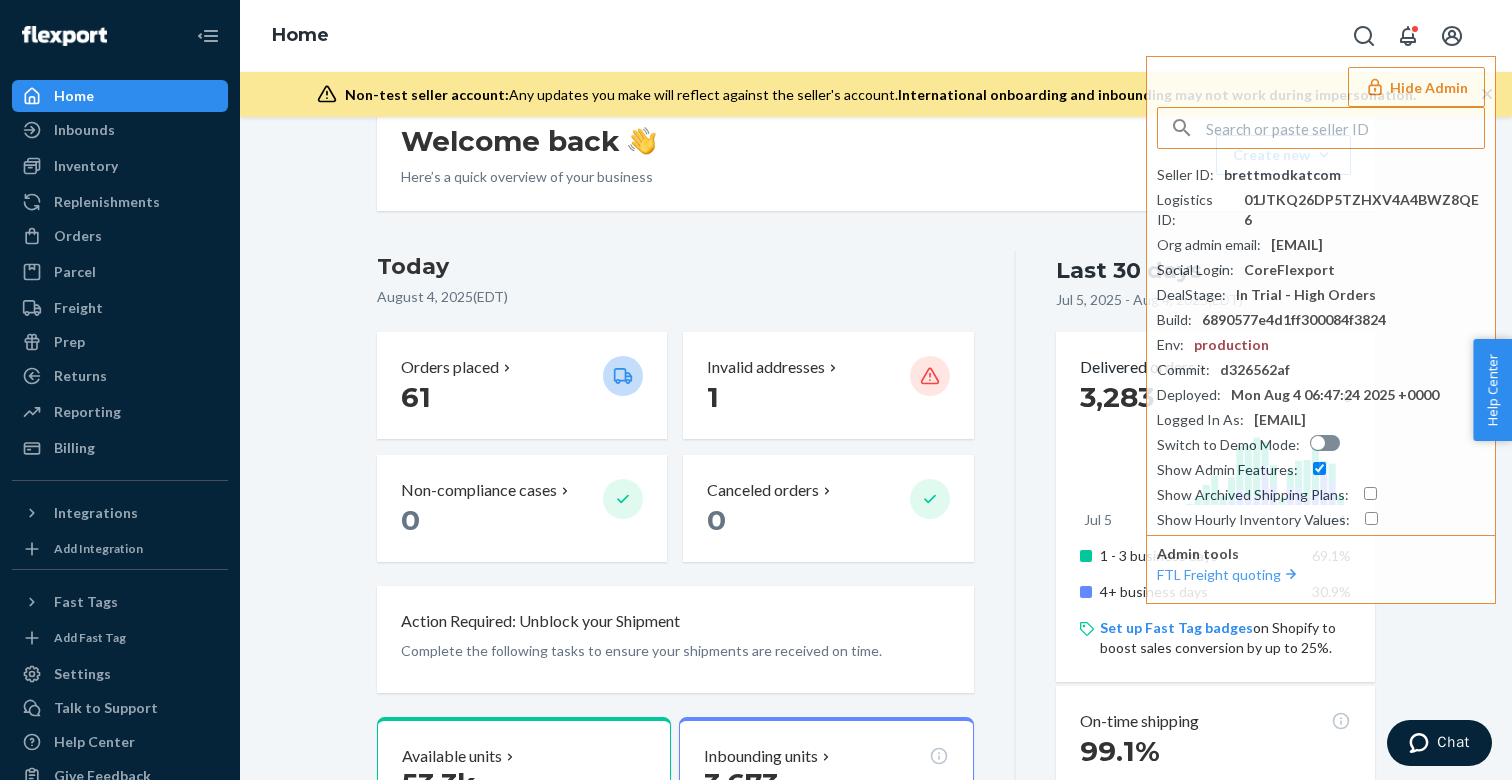 click on "Last 30 days Jul 5, 2025 - Aug 4, 2025  ( EDT ) Delivered orders 3,283 0 Jul 5 Aug 4 1 - 3 business days 69.1% 4+ business days 30.9% Set up Fast Tag badges  on Shopify to boost sales conversion by up to 25%. On-time shipping 99.1% On time 99.1% Late status update 0% Warehouse stockout 0%  Warehouse delay 0.7% Late: Other 0.1% On-time delivery 99.5% By promised delivery date 99.5% Late: Within 1 day 0.4% Late: Within 2 days 0.1% Late: Three or more days 0.1% Returned orders 35 Jul 5 Aug 4  Not received 11  In progress 0  Processed 24 Return disposition Restock 48.5% Dispose 51.5%" at bounding box center (1195, 1021) 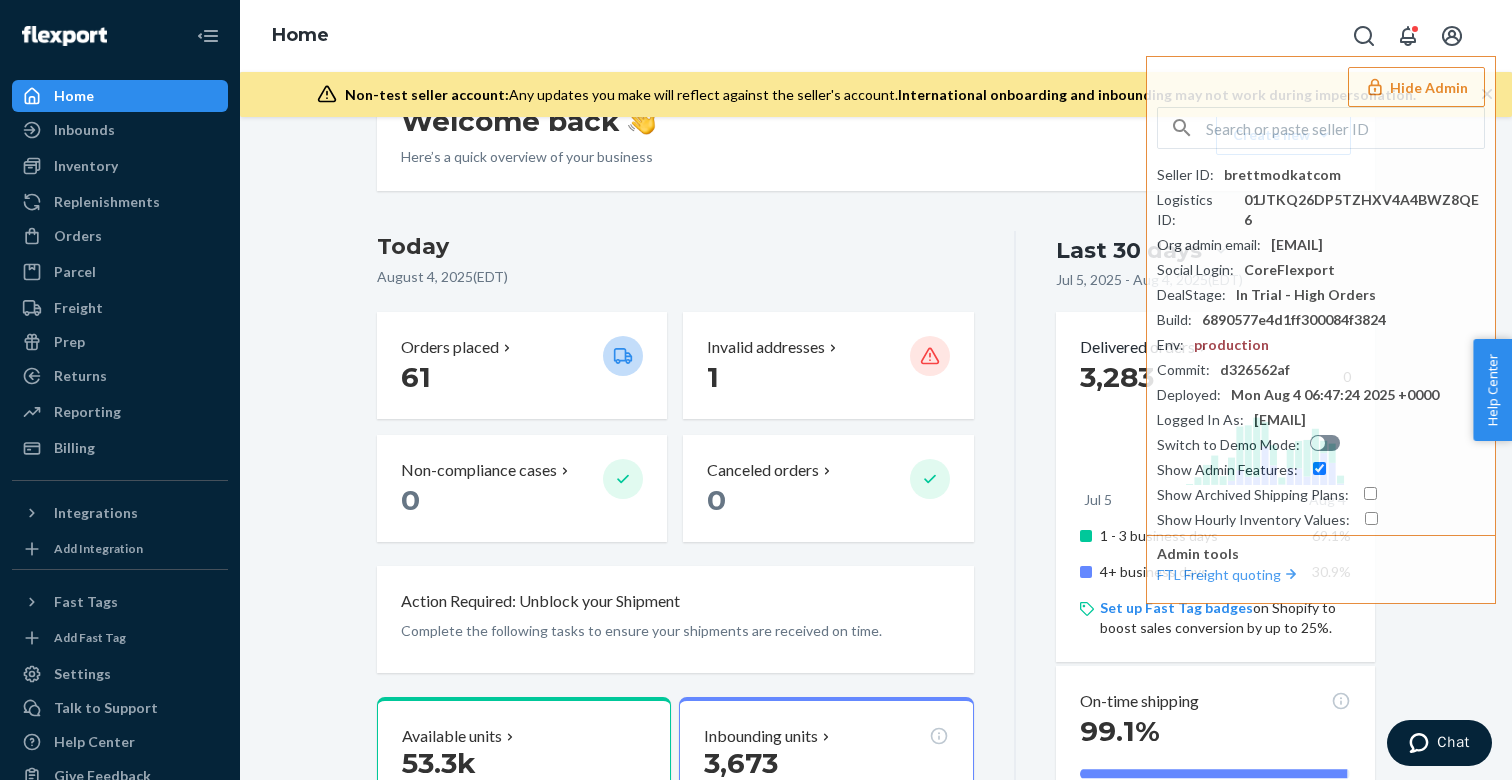 scroll, scrollTop: 204, scrollLeft: 0, axis: vertical 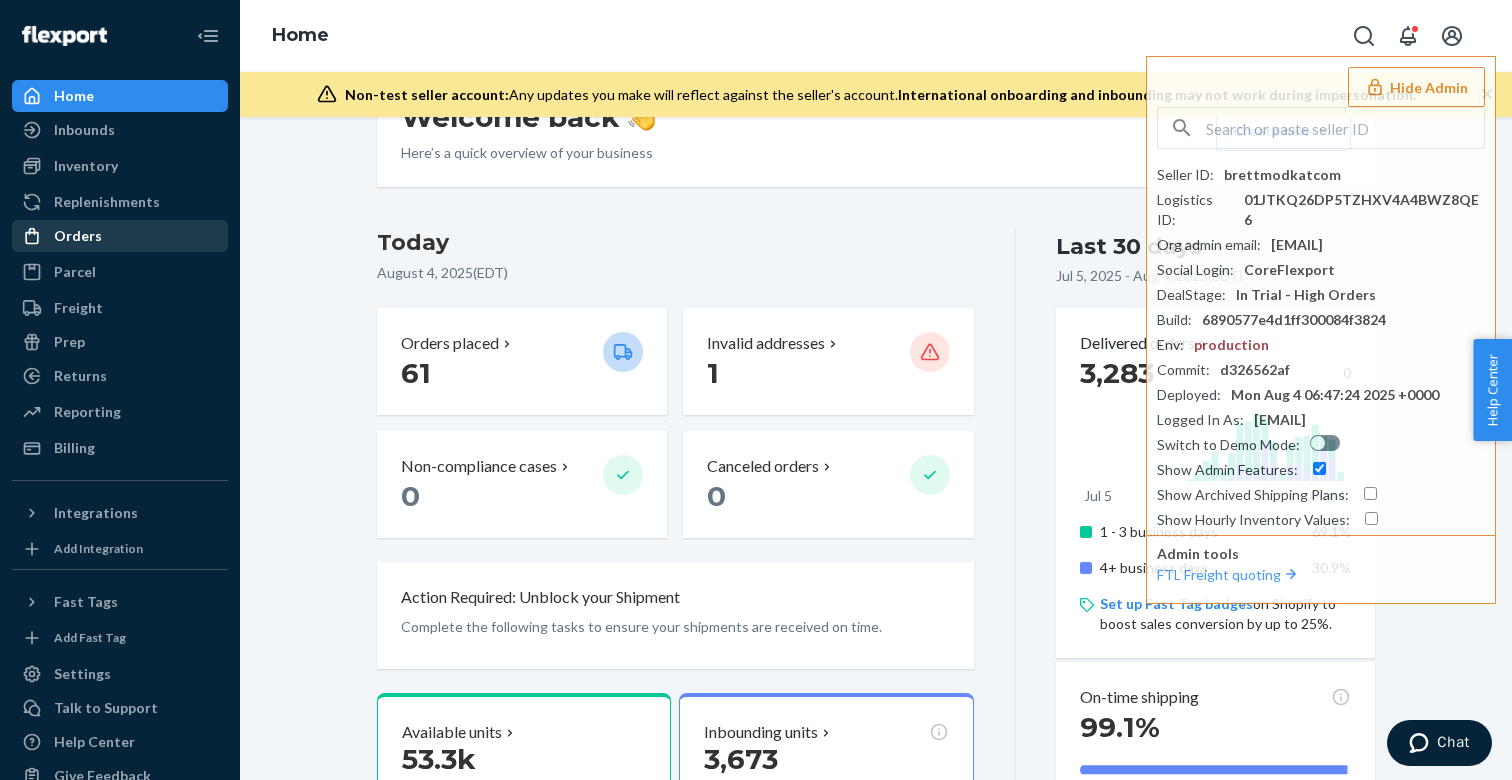 click on "Orders" at bounding box center [120, 236] 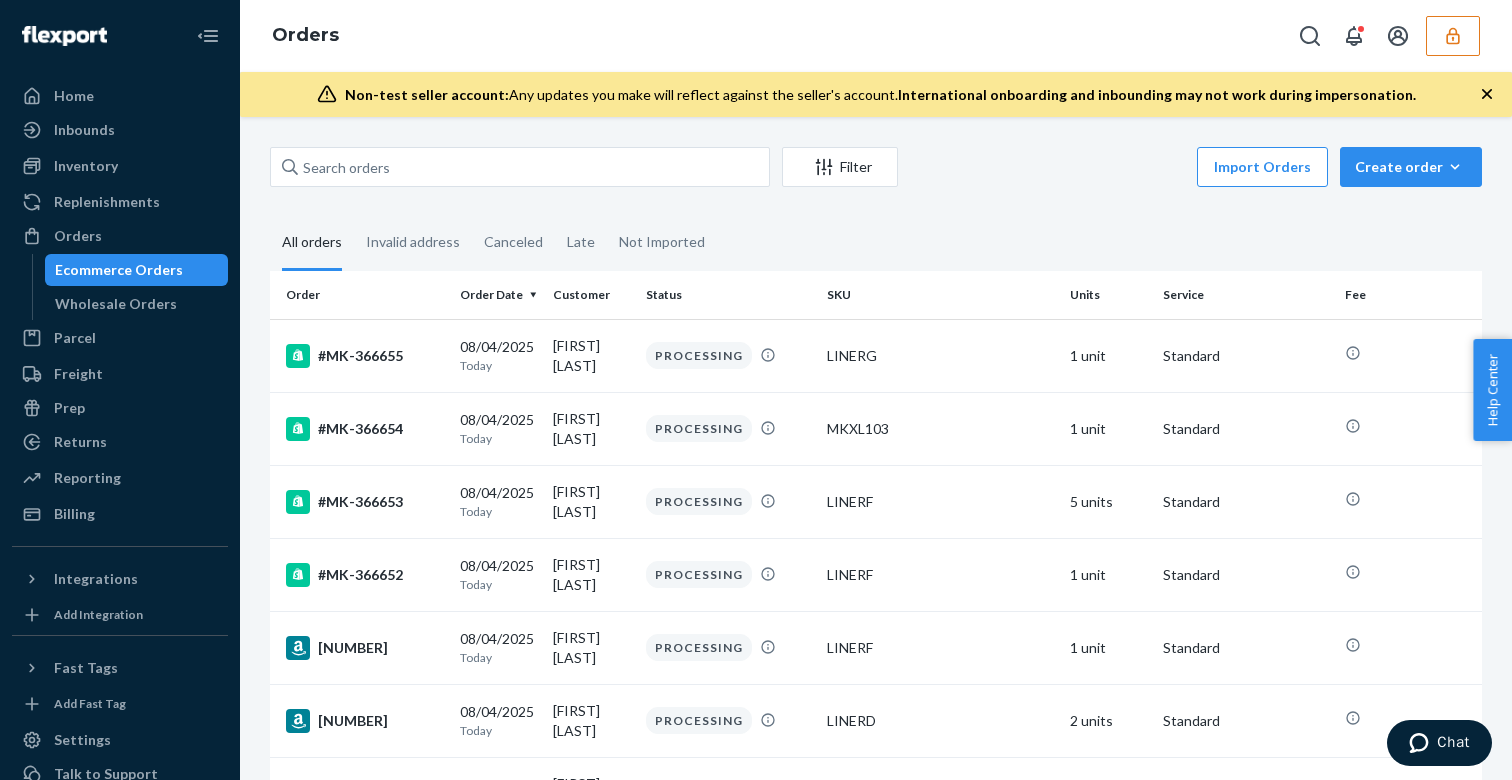 click on "All orders Invalid address Canceled Late Not Imported" at bounding box center (876, 243) 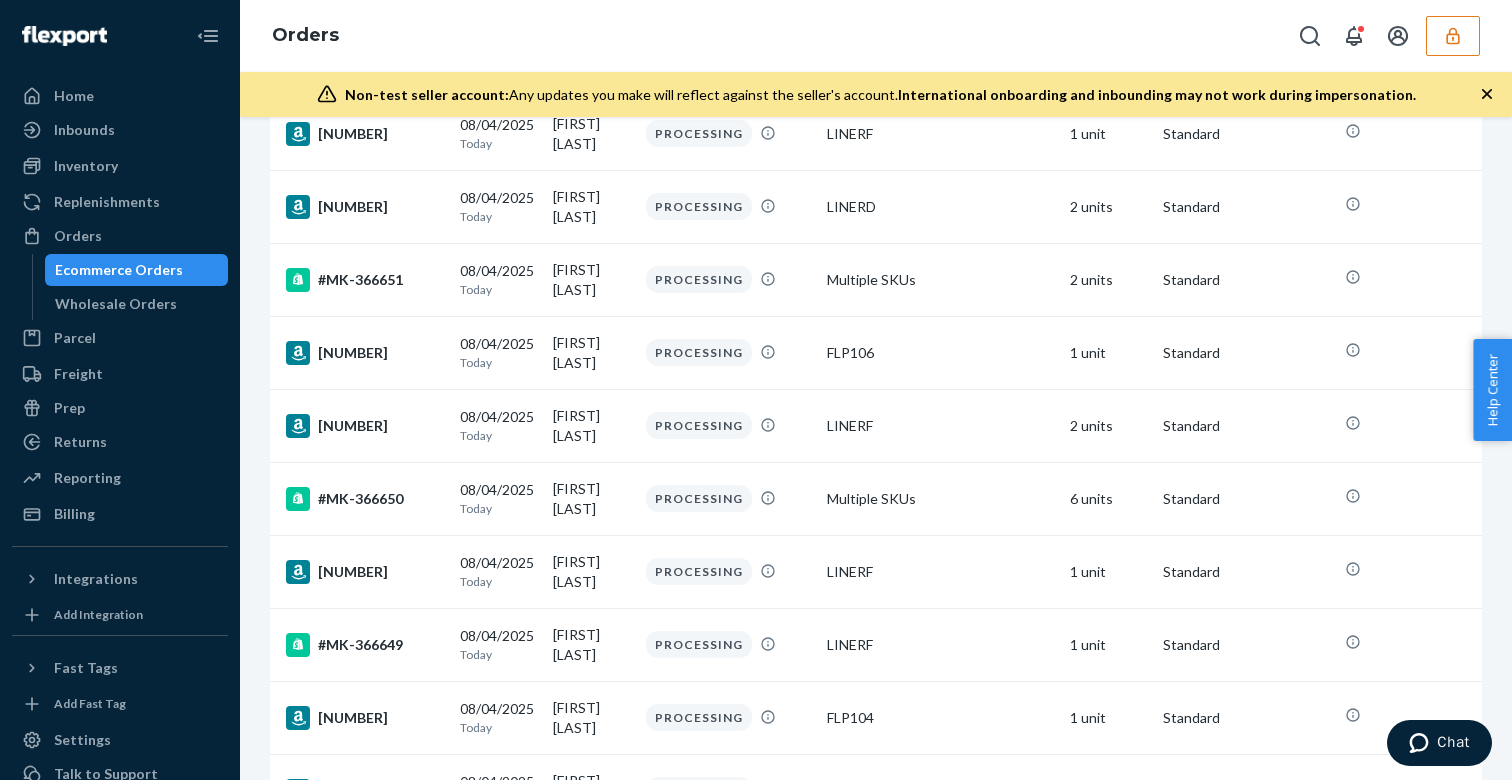 scroll, scrollTop: 536, scrollLeft: 0, axis: vertical 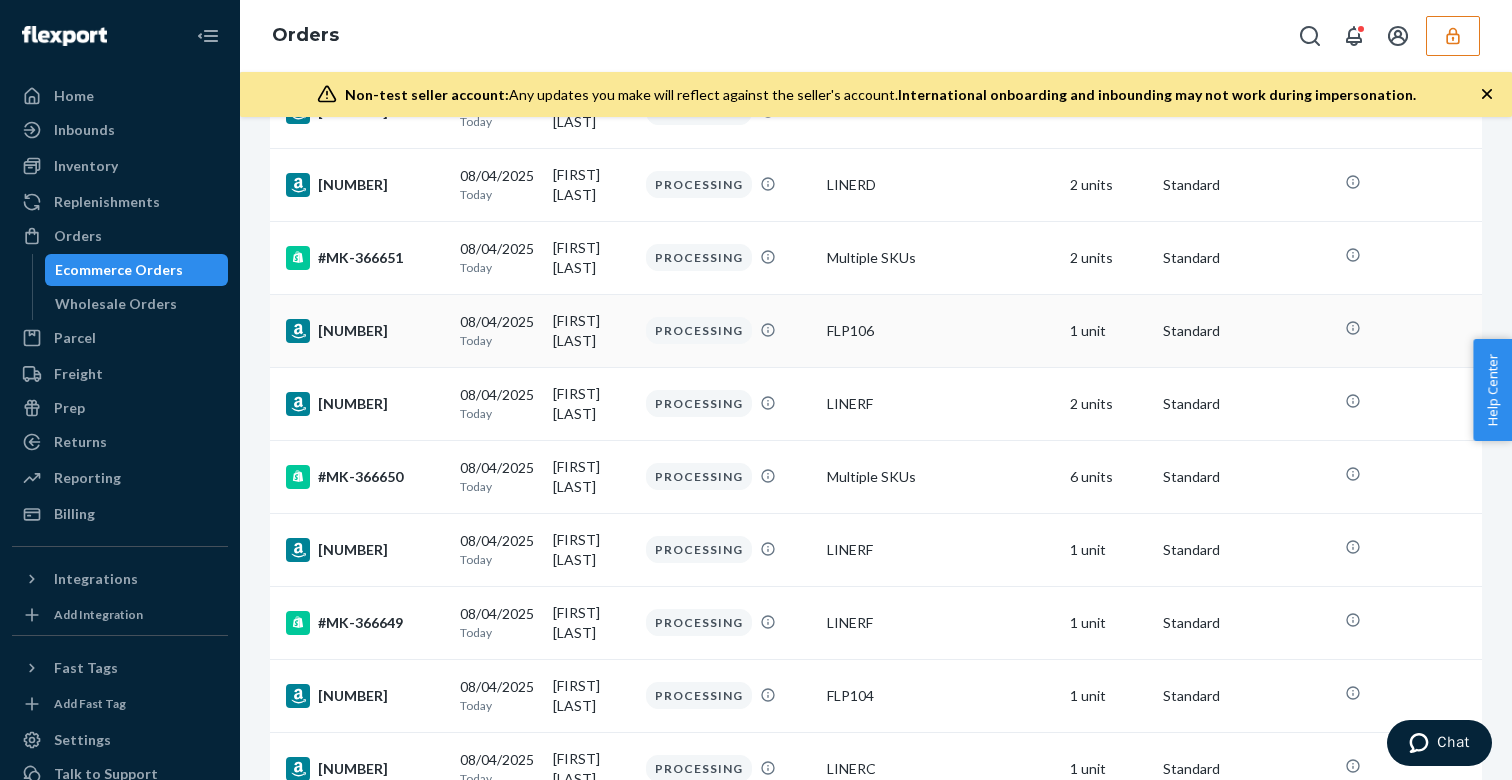 click on "FLP106" at bounding box center [940, 330] 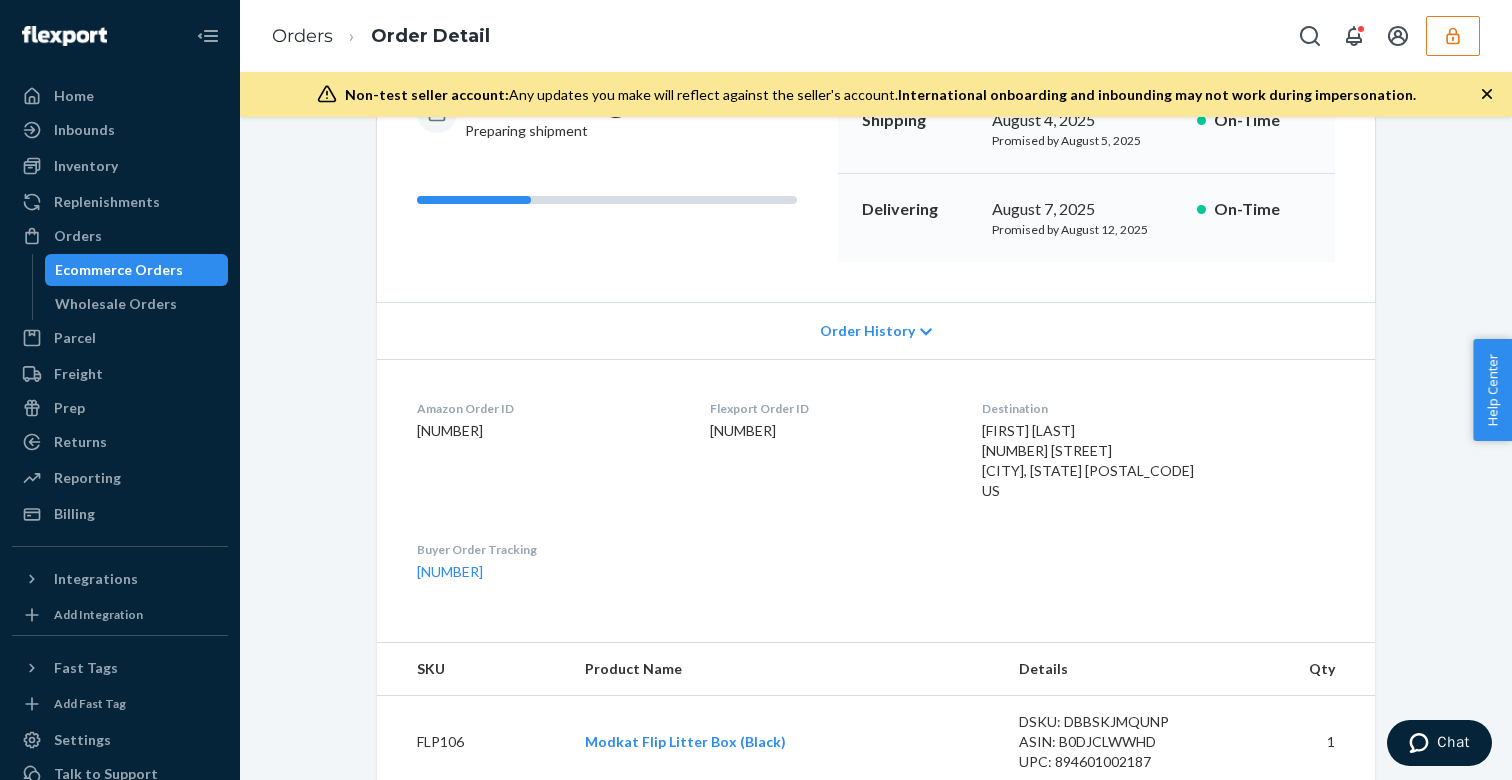 scroll, scrollTop: 0, scrollLeft: 0, axis: both 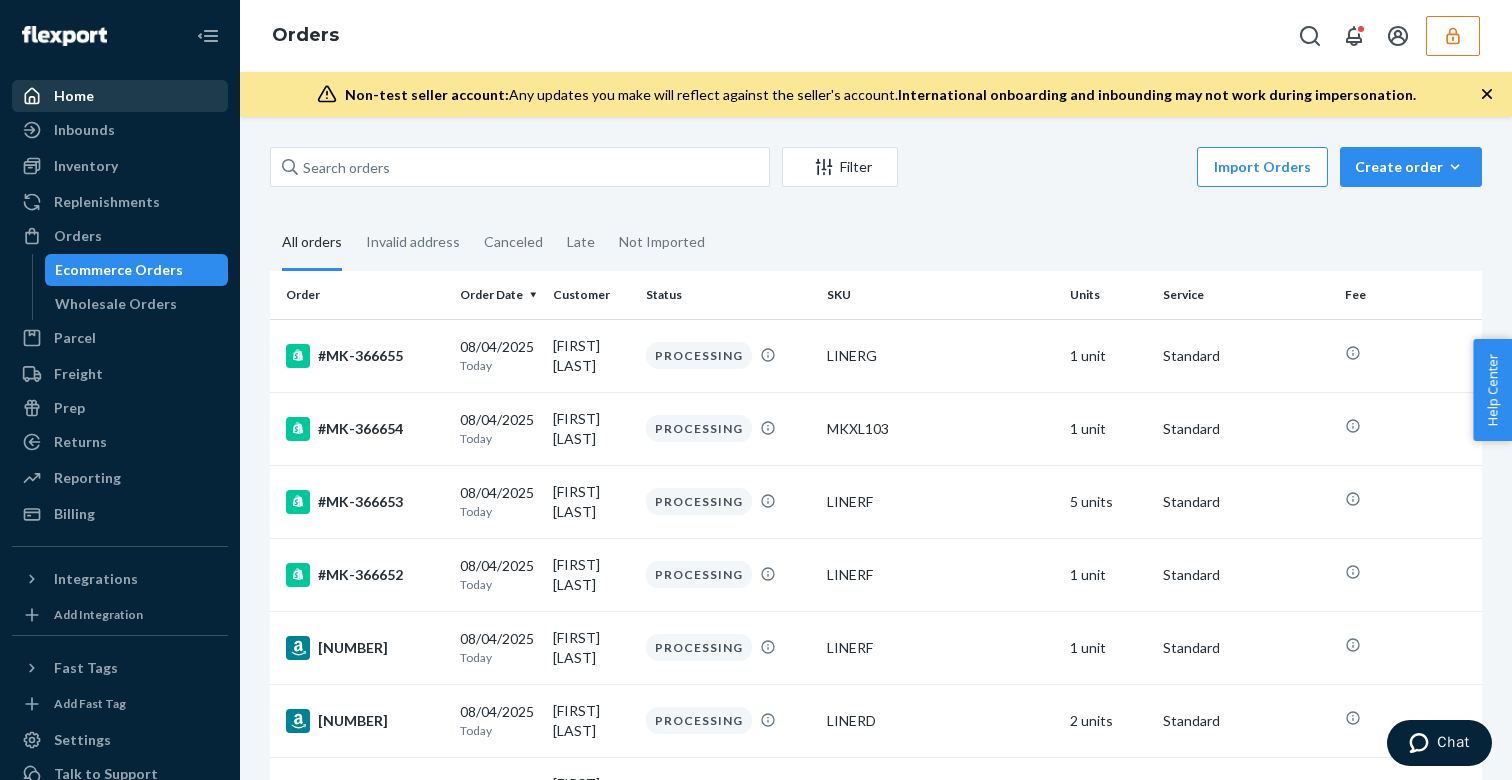 click on "Home" at bounding box center [120, 96] 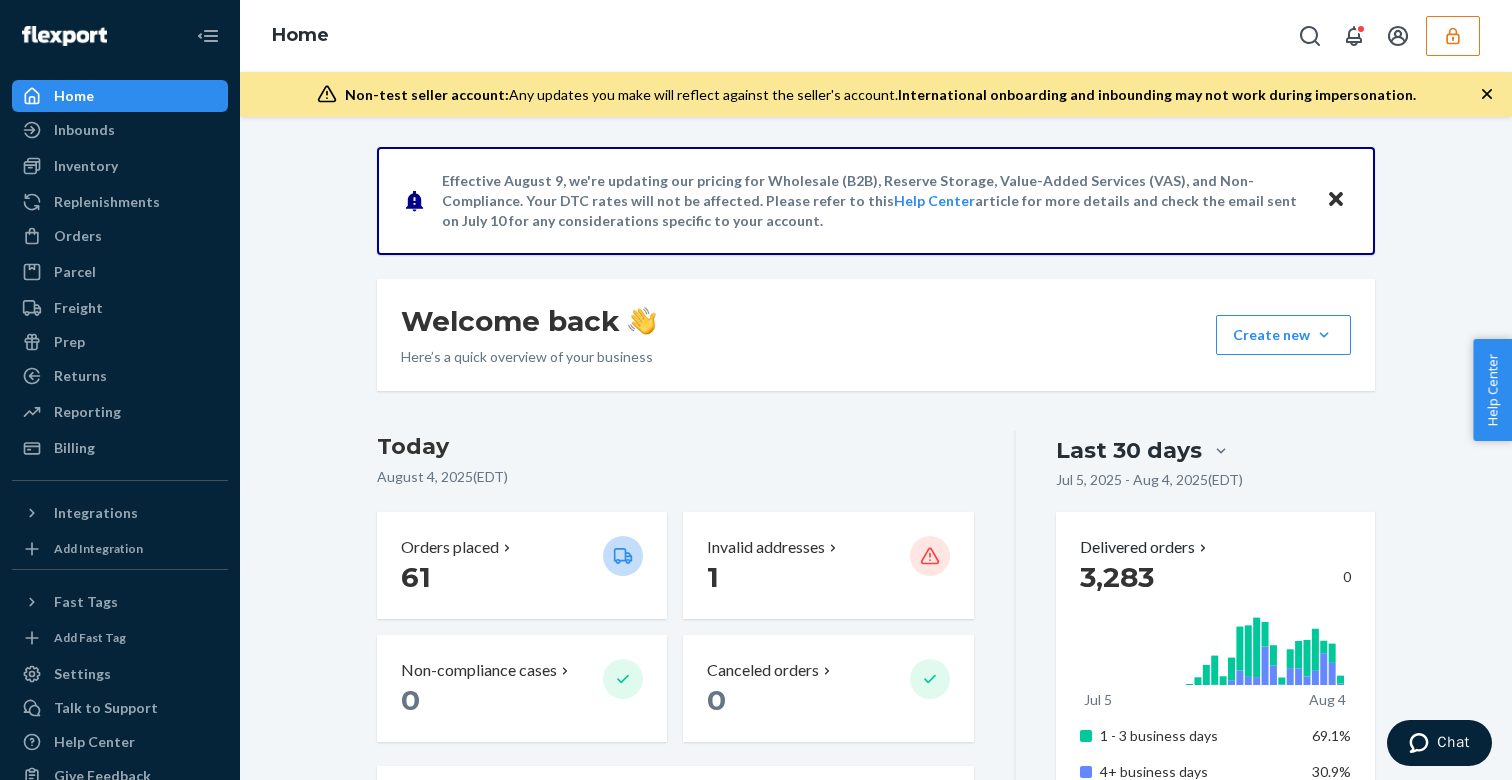 click on "Effective August 9, we're updating our pricing for Wholesale (B2B), Reserve Storage, Value-Added Services (VAS), and Non-Compliance. Your DTC rates will not be affected. Please refer to this  Help Center  article for more details and check the email sent on July 10 for any considerations specific to your account. Welcome back  Here’s a quick overview of your business Create new Create new inbound Create new order Create new product Today August 4, 2025  ( EDT ) Orders placed   61   Invalid addresses   1   Non-compliance cases   0   Canceled orders   0   Action Required: Unblock your Shipment Complete the following tasks to ensure your shipments are received on time. Available units 53.3k Ready for fulfillment Inbounding units 3,673 4 shipments receiving, forwarding, in transit, or ready to ship Carrier Tracking 7 7 shipments need warehouse appointments Popular SKUs to replenish Avoid missing out on sales by inbounding these SKUs SKU Days of inventory left Regions 8  sold ·  7  available 26 1 of 5 1   ( EDT)" at bounding box center (876, 1059) 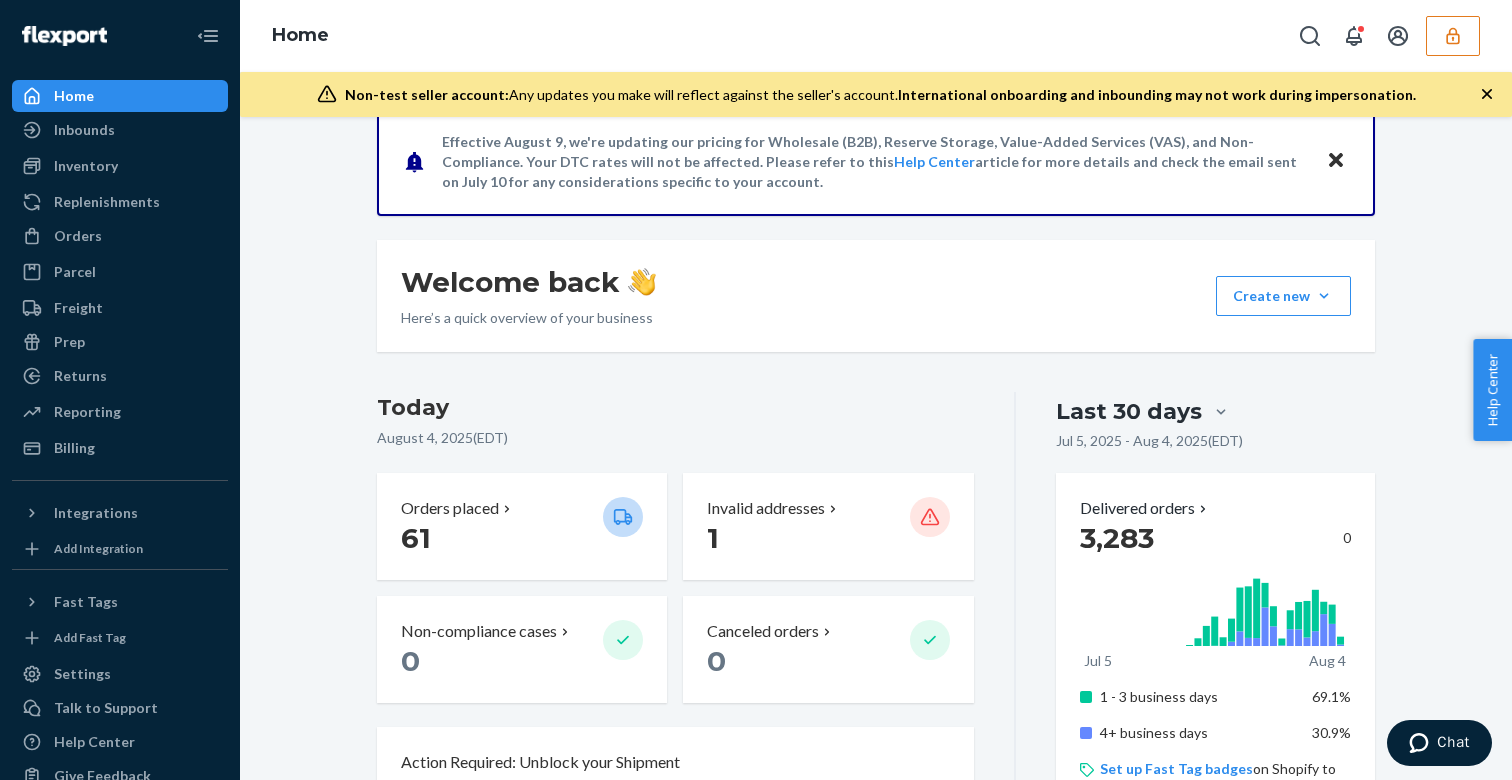 scroll, scrollTop: 41, scrollLeft: 0, axis: vertical 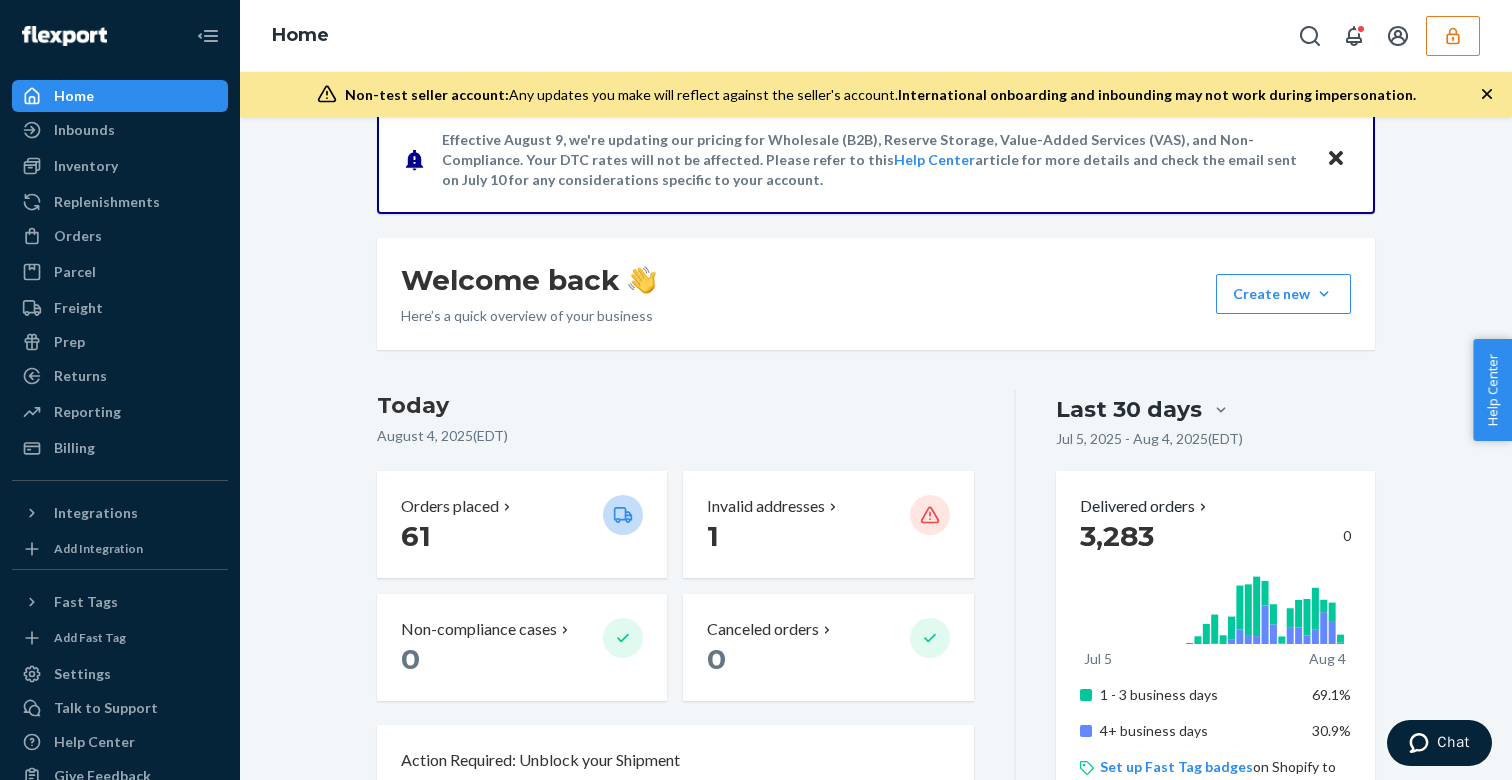 click on "Effective August 9, we're updating our pricing for Wholesale (B2B), Reserve Storage, Value-Added Services (VAS), and Non-Compliance. Your DTC rates will not be affected. Please refer to this  Help Center  article for more details and check the email sent on July 10 for any considerations specific to your account. Welcome back  Here’s a quick overview of your business Create new Create new inbound Create new order Create new product Today August 4, 2025  ( EDT ) Orders placed   61   Invalid addresses   1   Non-compliance cases   0   Canceled orders   0   Action Required: Unblock your Shipment Complete the following tasks to ensure your shipments are received on time. Available units 53.3k Ready for fulfillment Inbounding units 3,673 4 shipments receiving, forwarding, in transit, or ready to ship Carrier Tracking 7 7 shipments need warehouse appointments Popular SKUs to replenish Avoid missing out on sales by inbounding these SKUs SKU Days of inventory left Regions 8  sold ·  7  available 26 1 of 5 1   ( EDT)" at bounding box center (876, 1018) 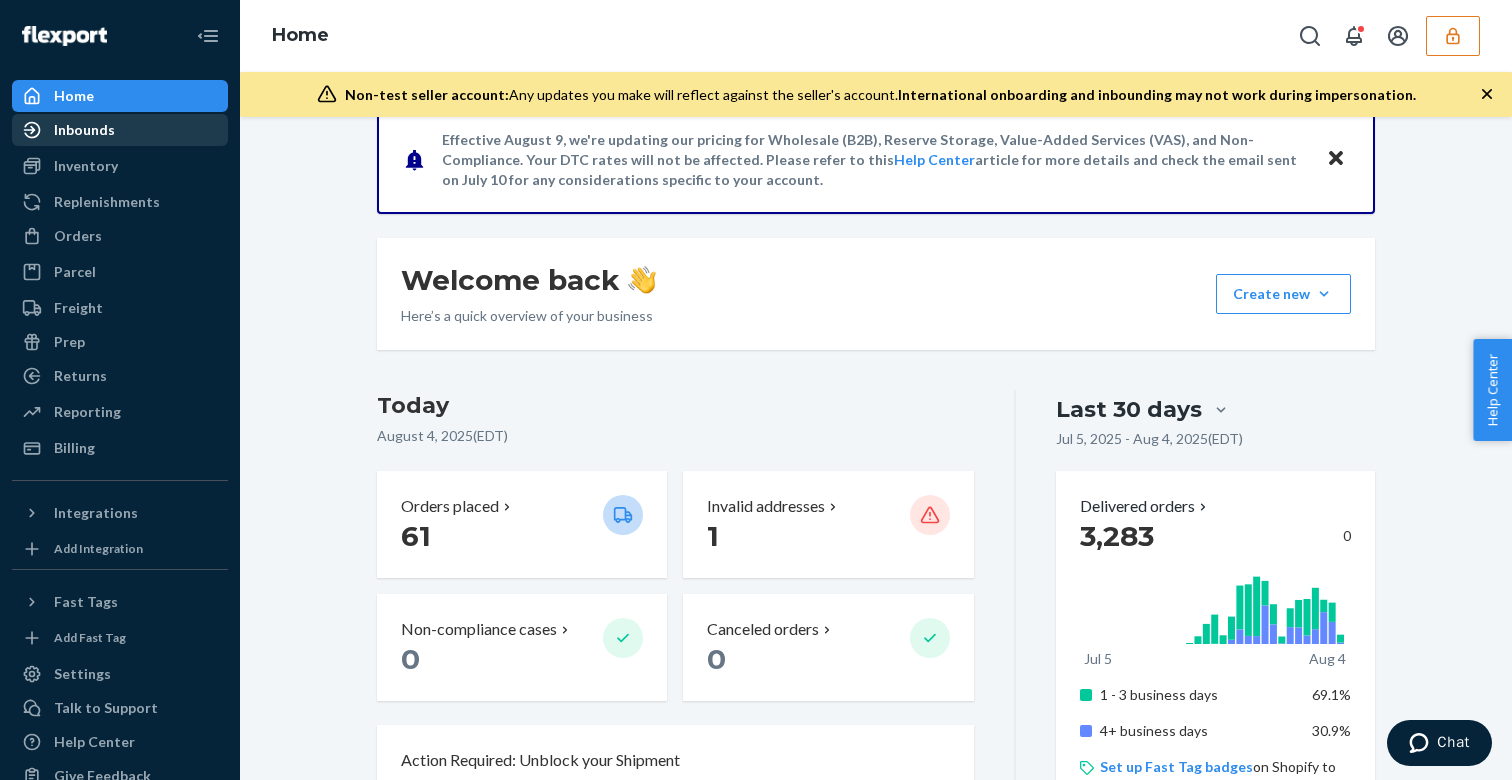 click on "Inbounds" at bounding box center (120, 130) 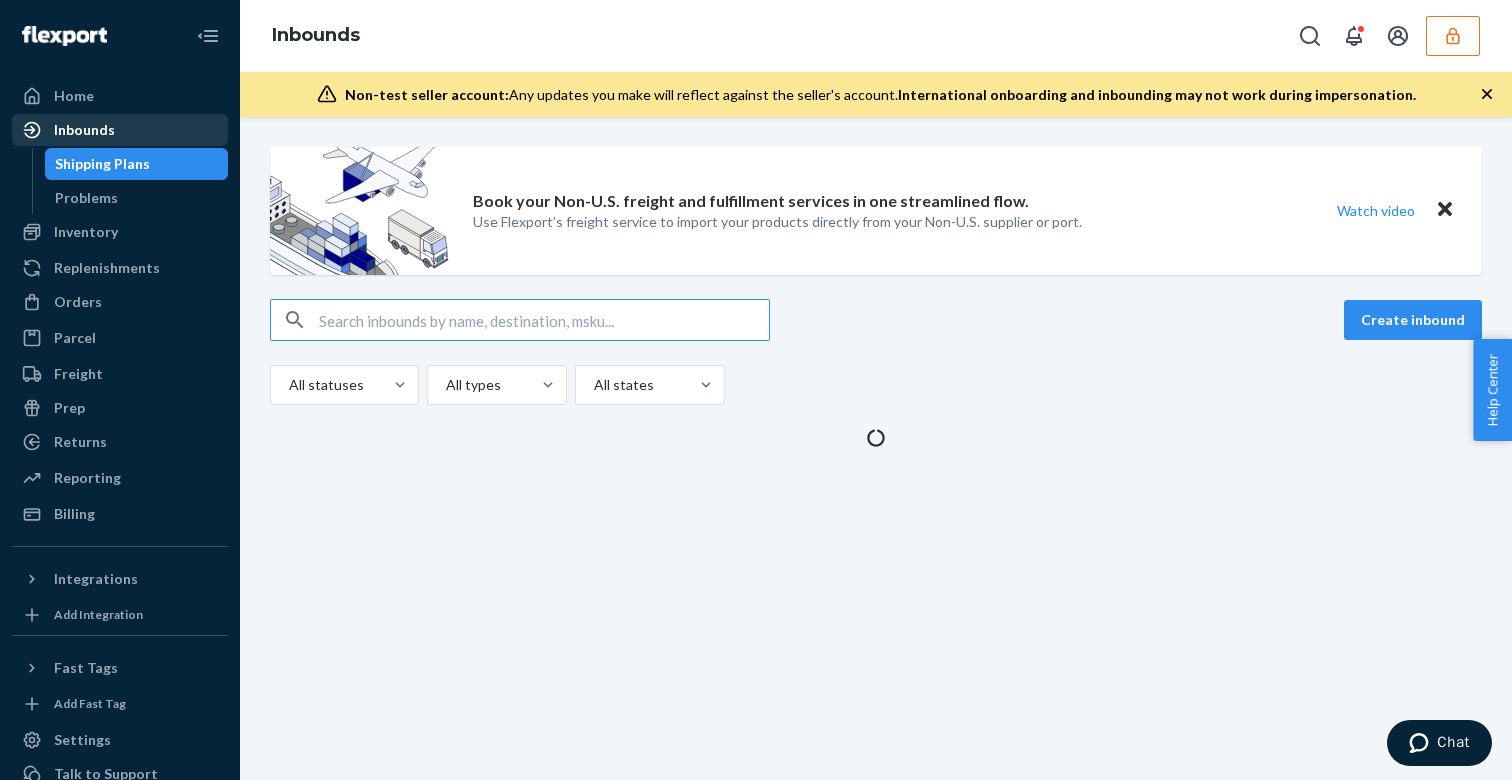scroll, scrollTop: 0, scrollLeft: 0, axis: both 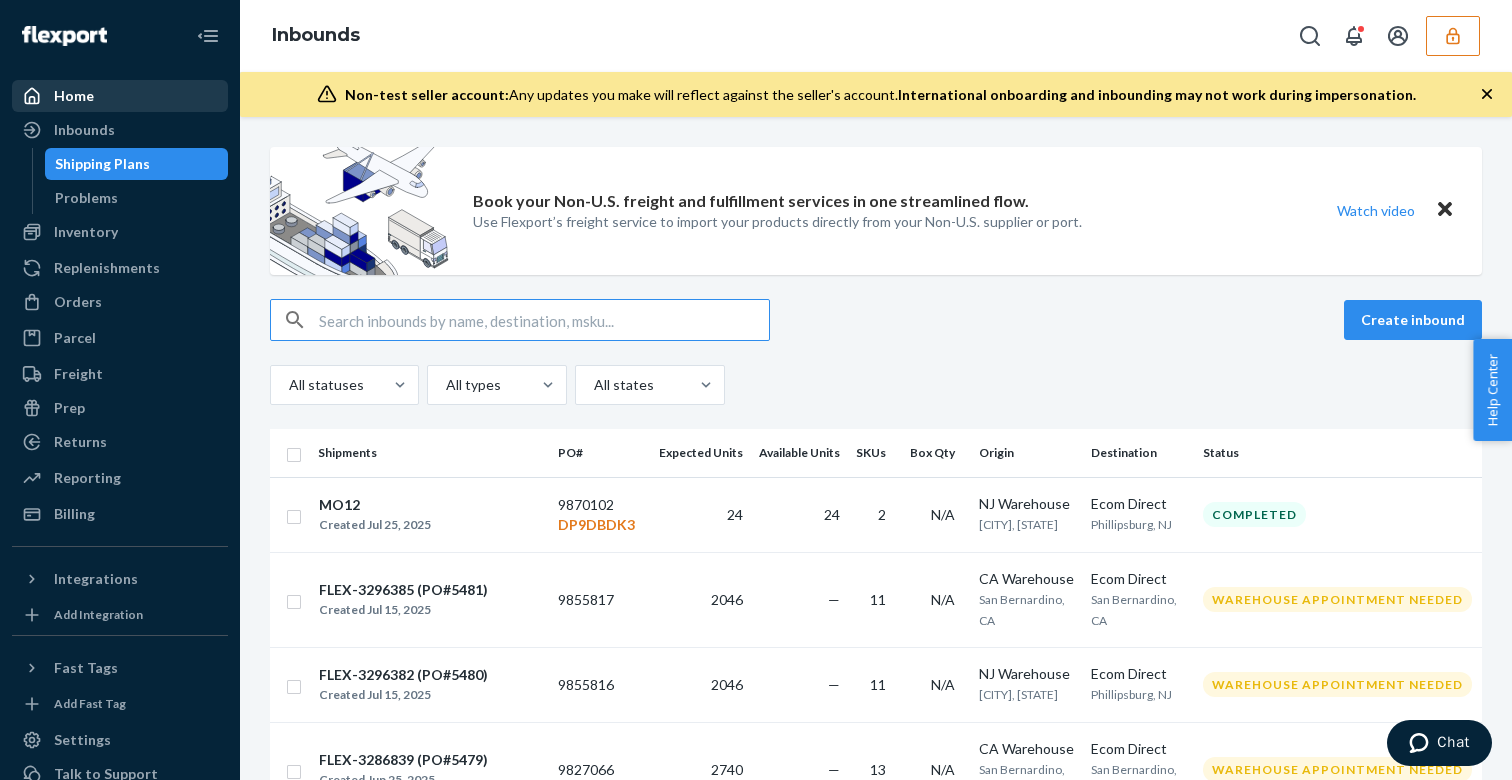 click on "Home" at bounding box center [120, 96] 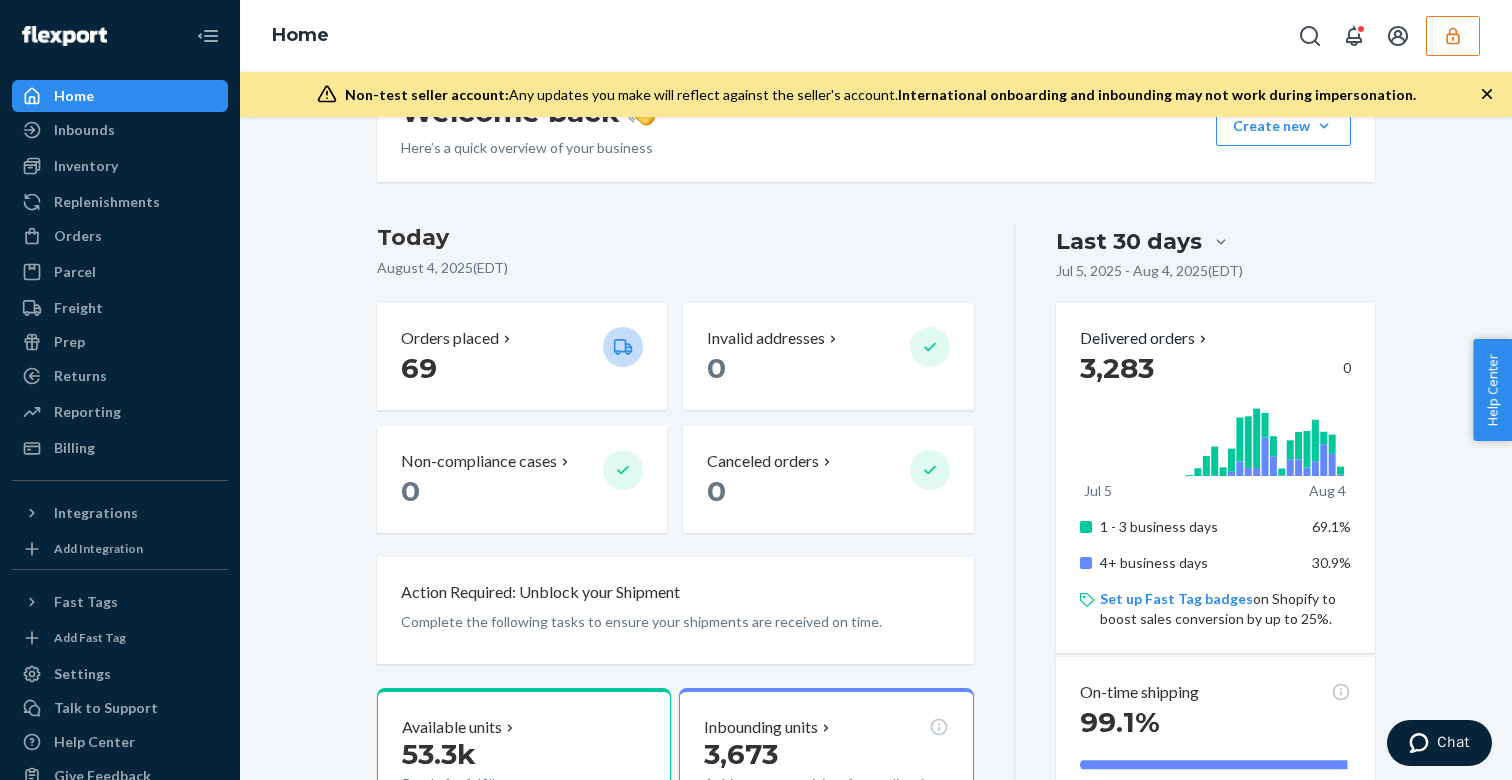 scroll, scrollTop: 216, scrollLeft: 0, axis: vertical 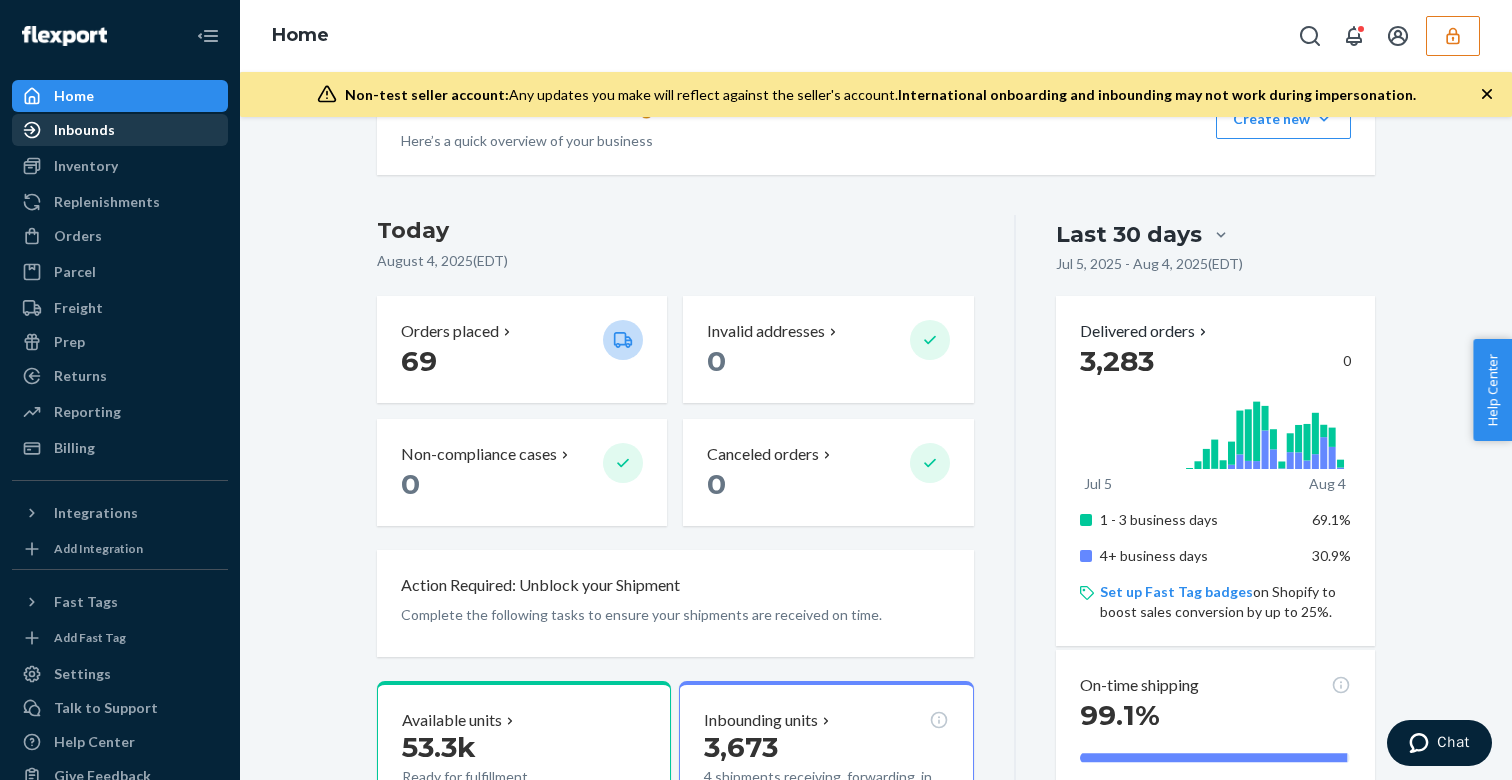 click on "Inbounds" at bounding box center [120, 130] 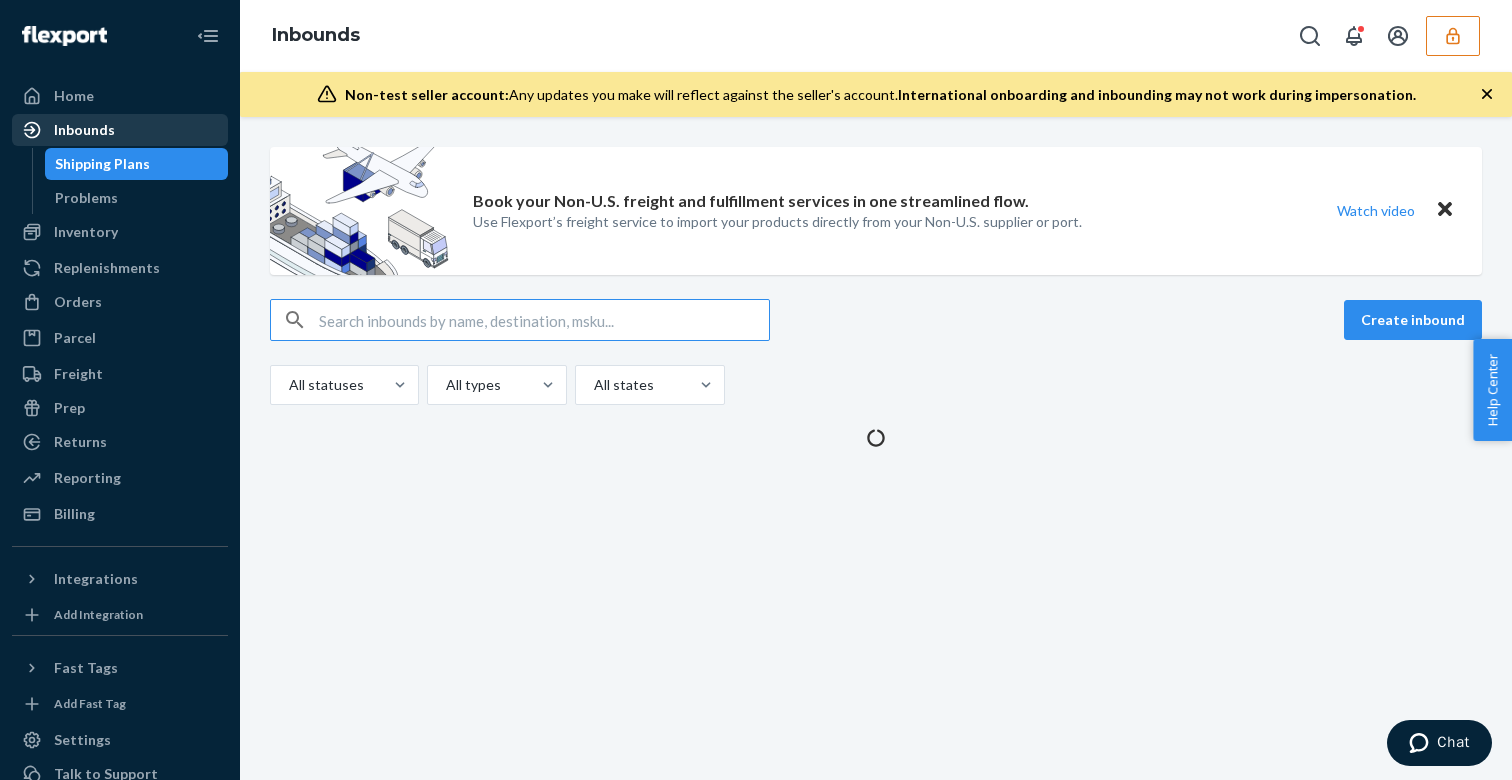 scroll, scrollTop: 0, scrollLeft: 0, axis: both 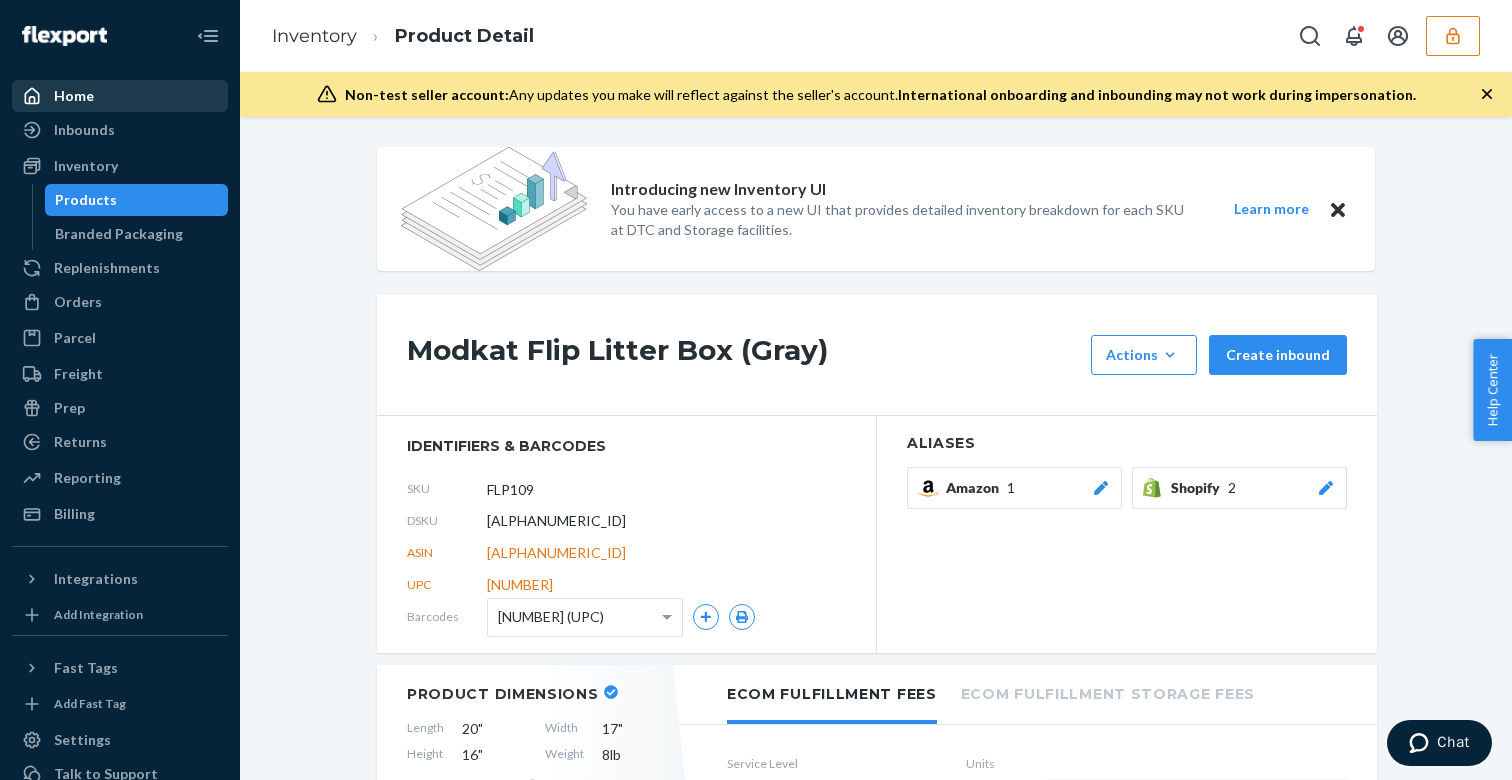 click on "Home" at bounding box center (120, 96) 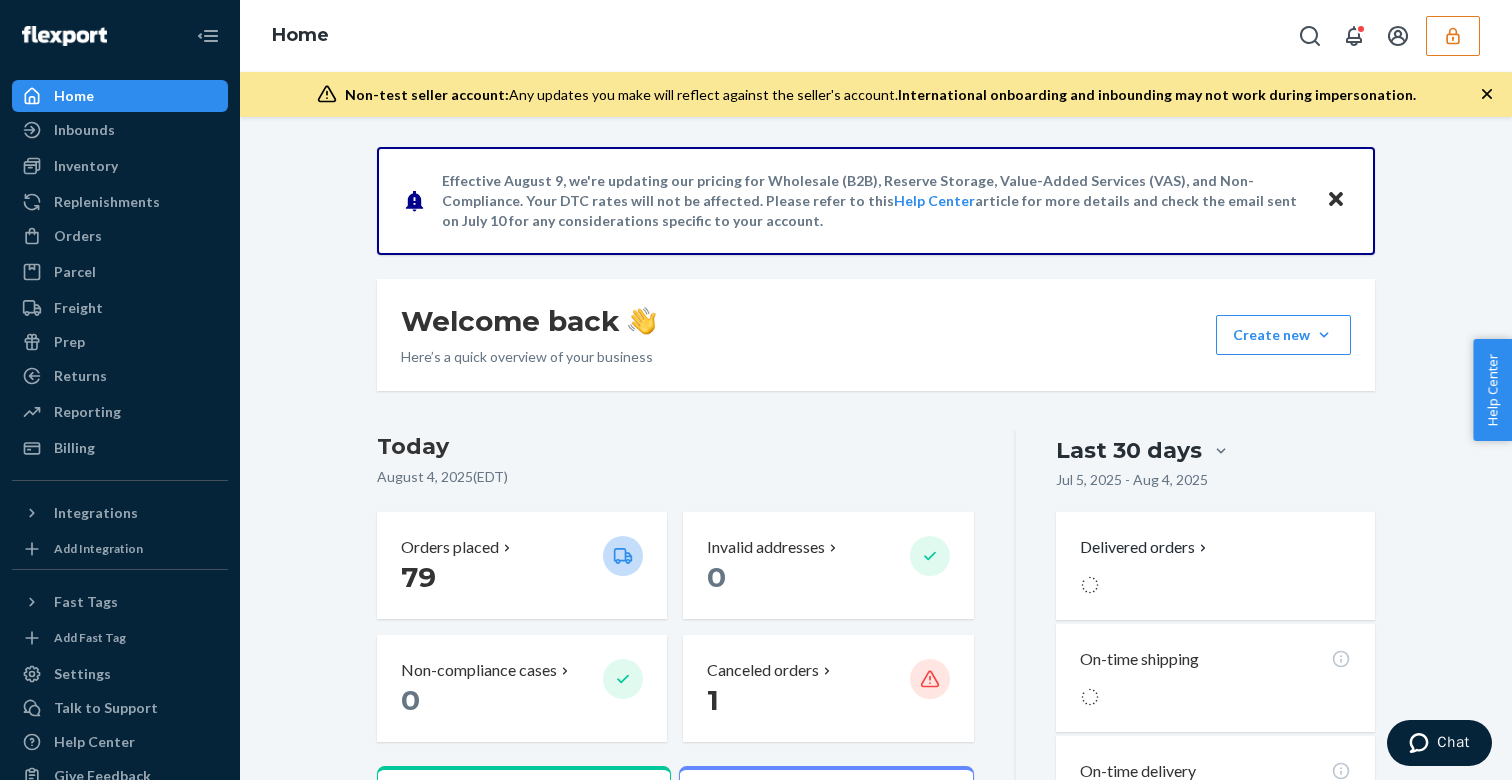 click on "Effective August 9, we're updating our pricing for Wholesale (B2B), Reserve Storage, Value-Added Services (VAS), and Non-Compliance. Your DTC rates will not be affected. Please refer to this  Help Center  article for more details and check the email sent on July 10 for any considerations specific to your account. Welcome back  Here’s a quick overview of your business Create new Create new inbound Create new order Create new product Today August 4, 2025  ( EDT ) Orders placed   79   Invalid addresses   0   Non-compliance cases   0   Canceled orders   1   Available units 53.3k Ready for fulfillment Inbounding units 3,673 4 shipments receiving, forwarding, in transit, or ready to ship Carrier Tracking 7 7 shipments need warehouse appointments Popular SKUs to replenish Shopify Expect $0 additional shipping cost per unit. Add badge Last 30 days Jul 5, 2025 - Aug 4, 2025  Delivered orders On-time shipping On-time delivery Returned orders 35 Jul 5 Aug 4  Not received 11  In progress 0  Processed 24 Restock 48.5%" at bounding box center (876, 806) 